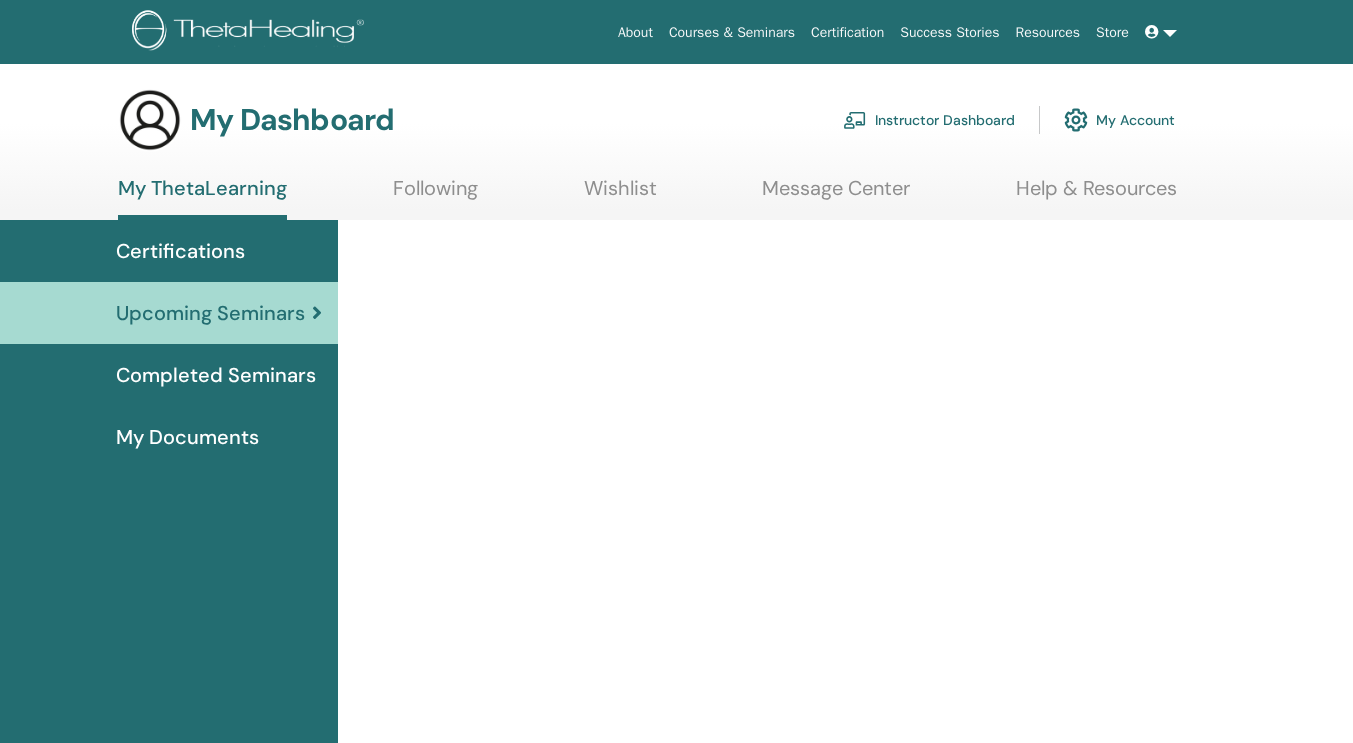scroll, scrollTop: 0, scrollLeft: 0, axis: both 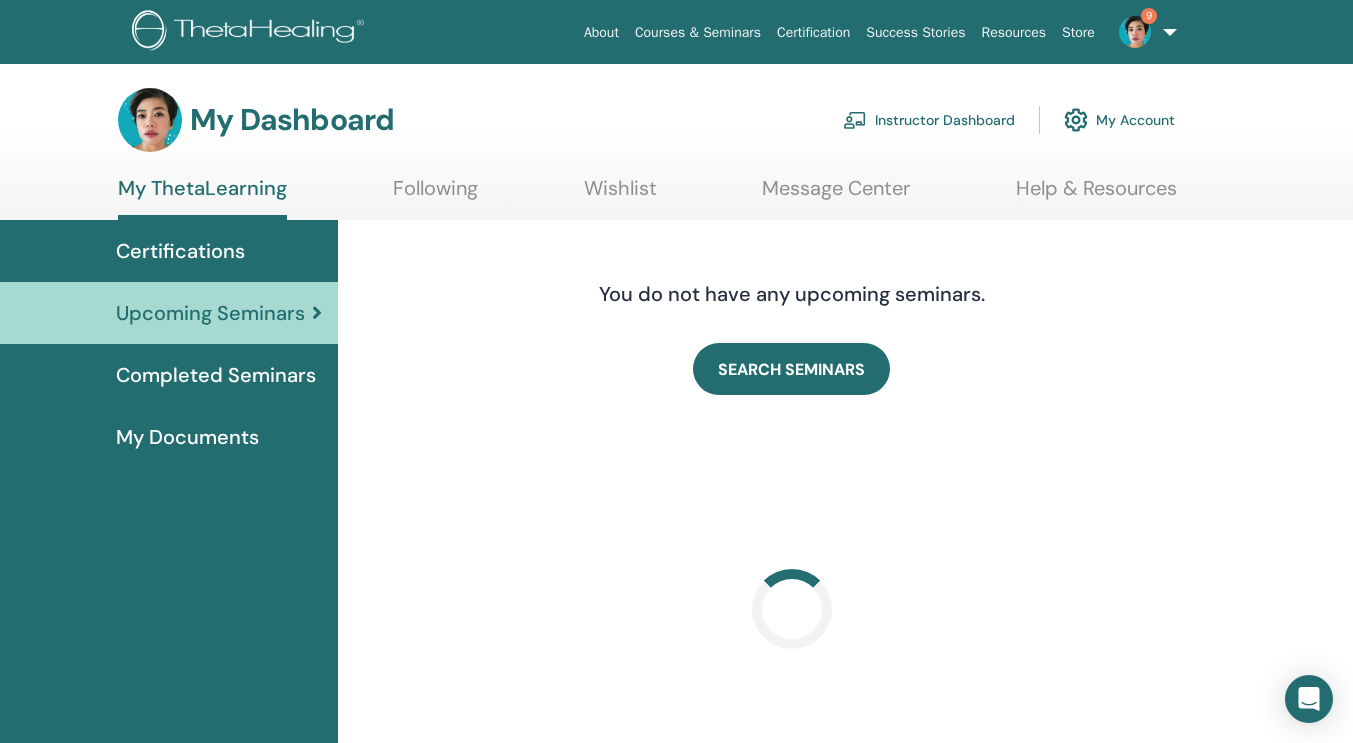 click on "Instructor Dashboard" at bounding box center (929, 120) 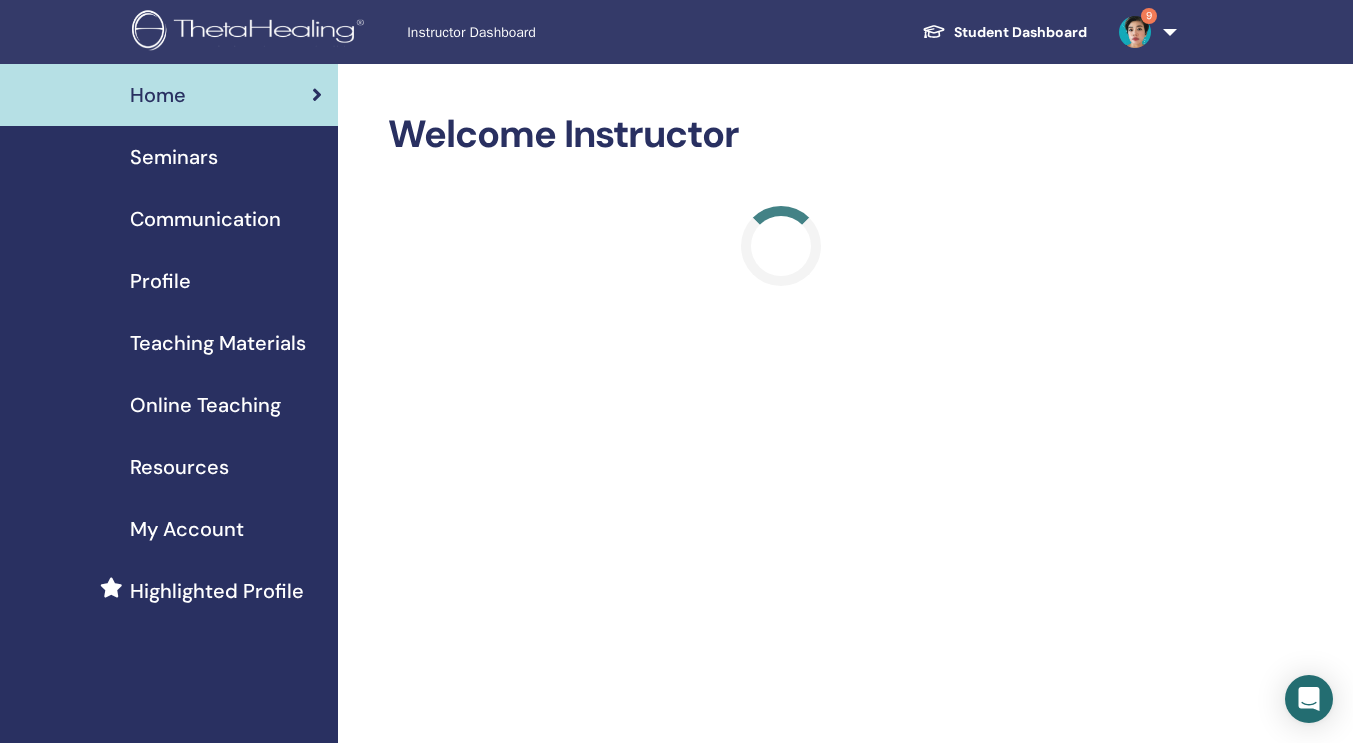 scroll, scrollTop: 0, scrollLeft: 0, axis: both 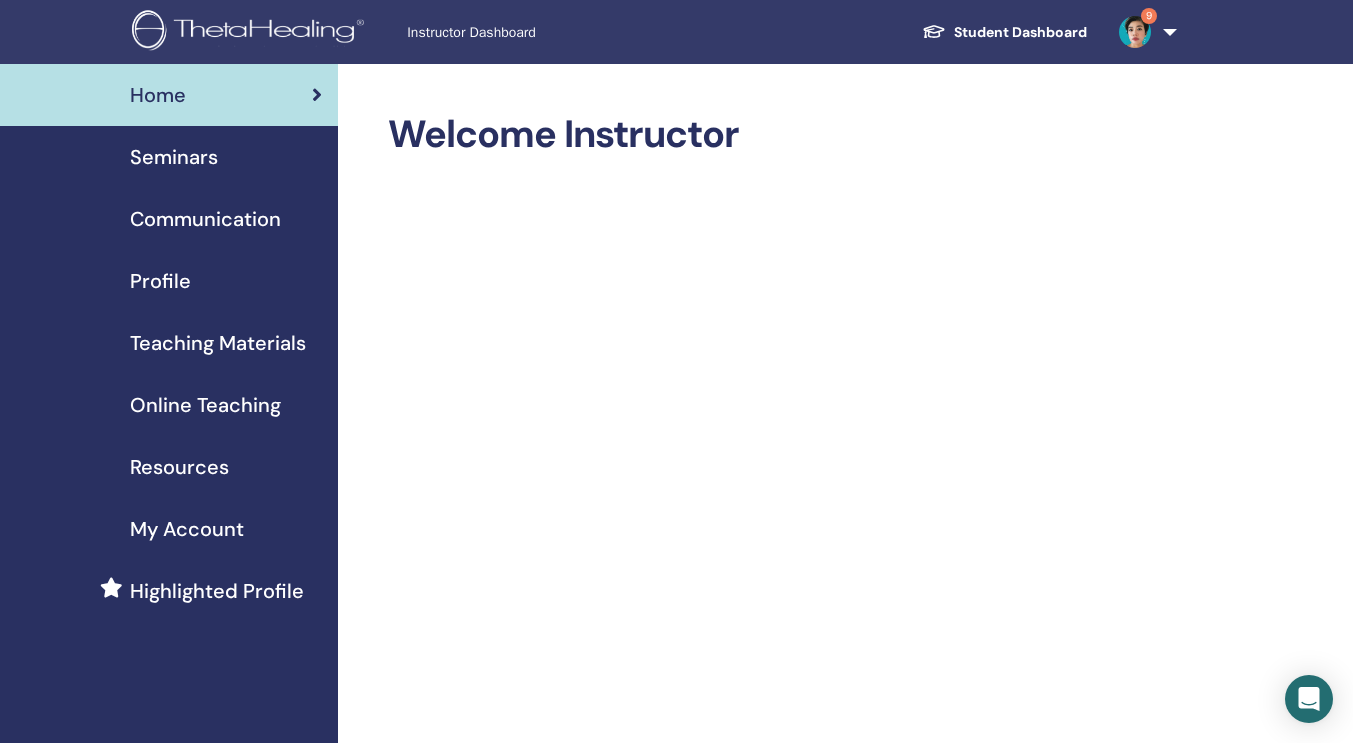 click on "Seminars" at bounding box center (169, 157) 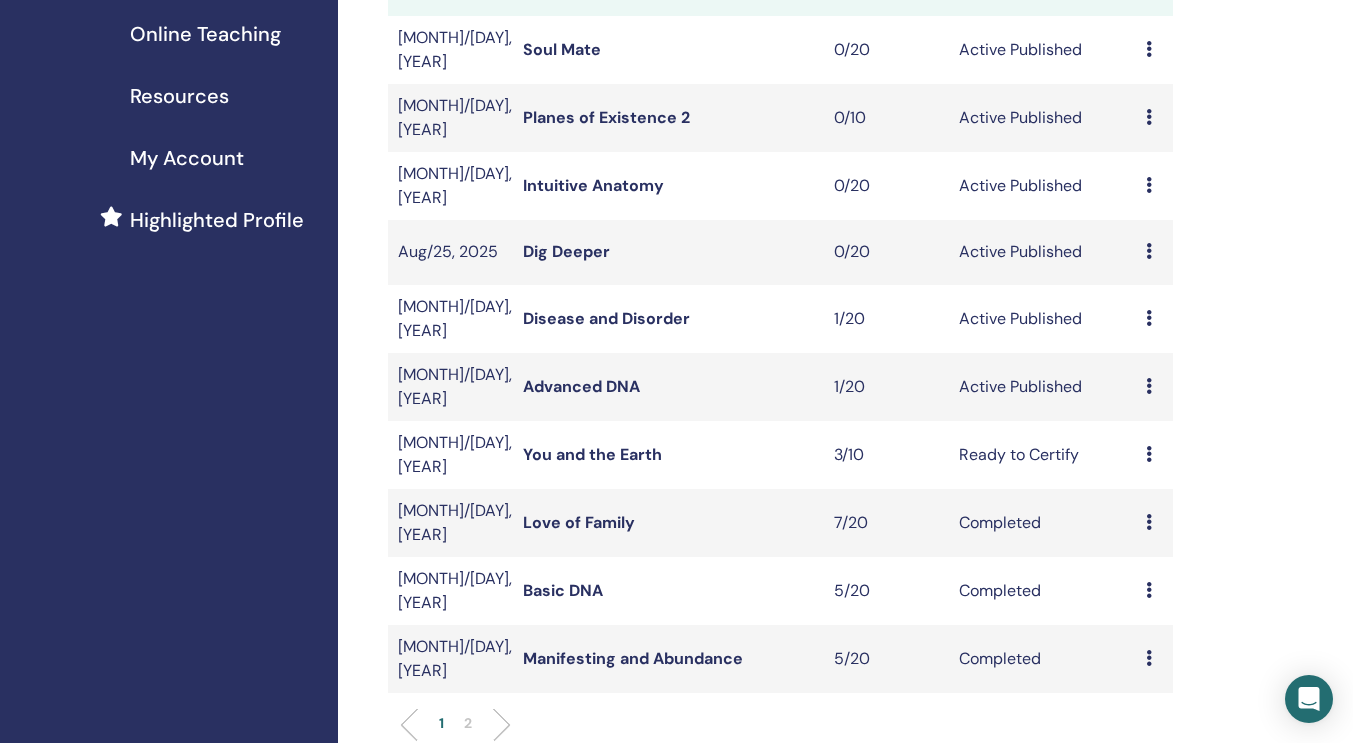 scroll, scrollTop: 372, scrollLeft: 0, axis: vertical 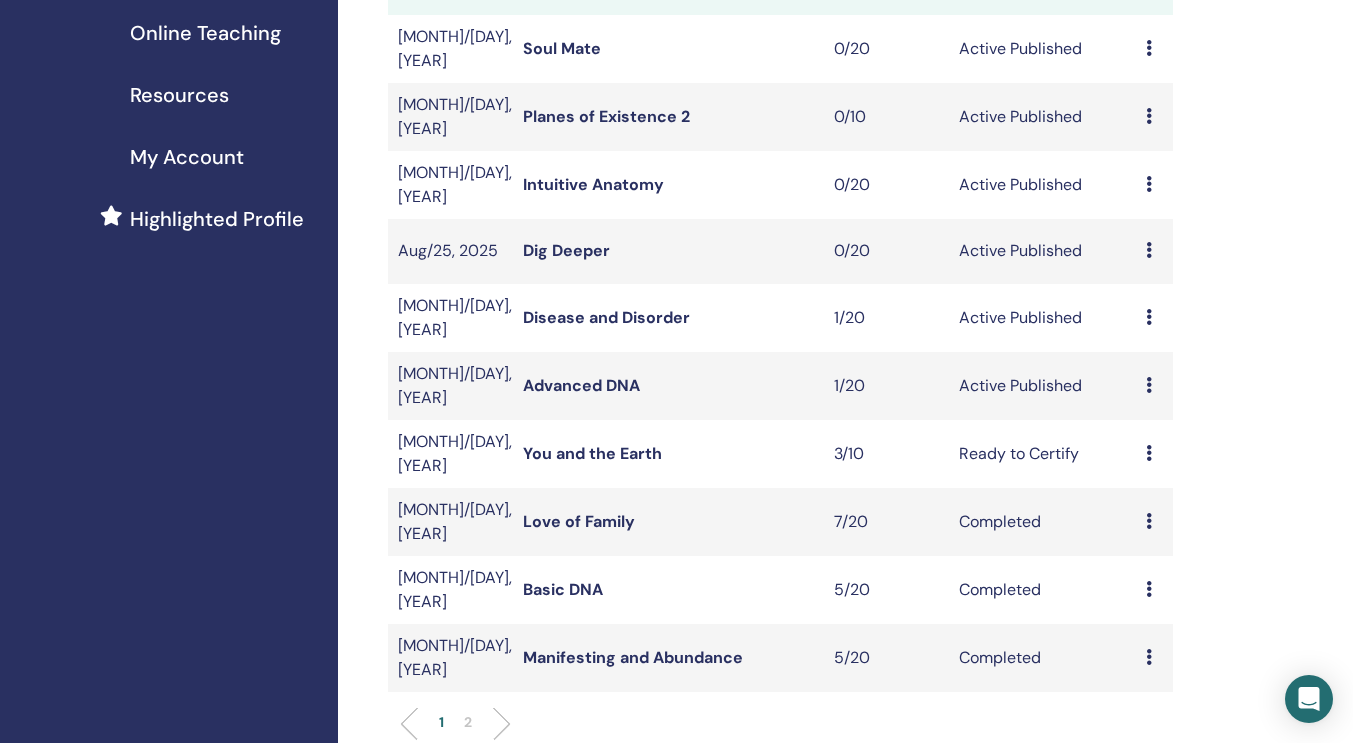 click at bounding box center (1149, 453) 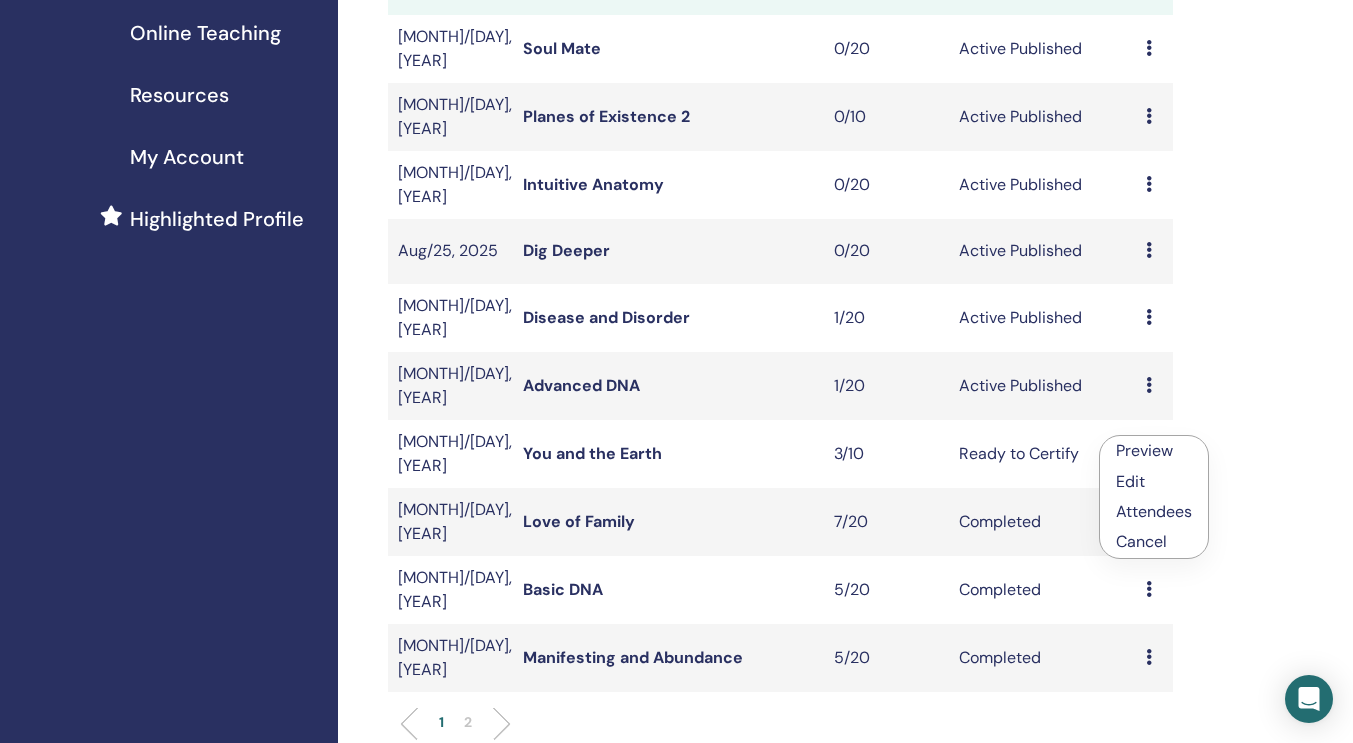 click on "Attendees" at bounding box center [1154, 511] 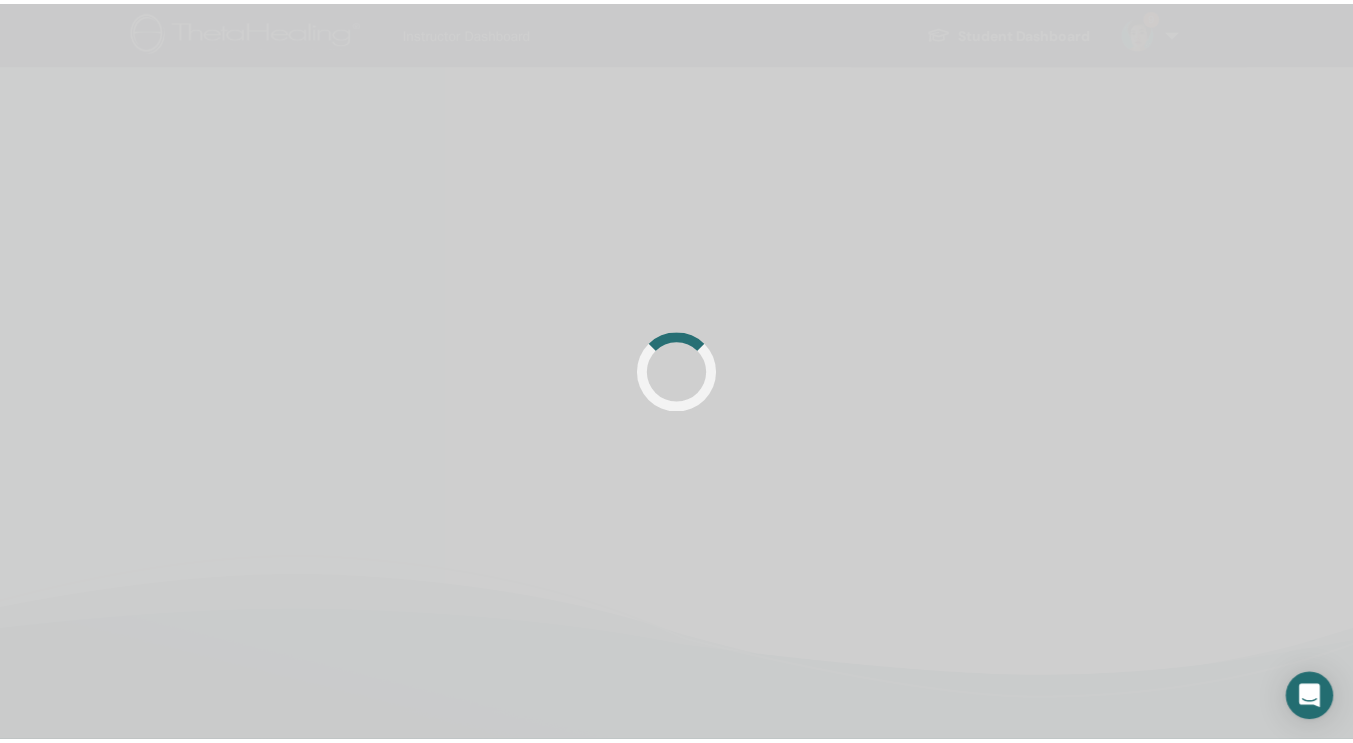 scroll, scrollTop: 0, scrollLeft: 0, axis: both 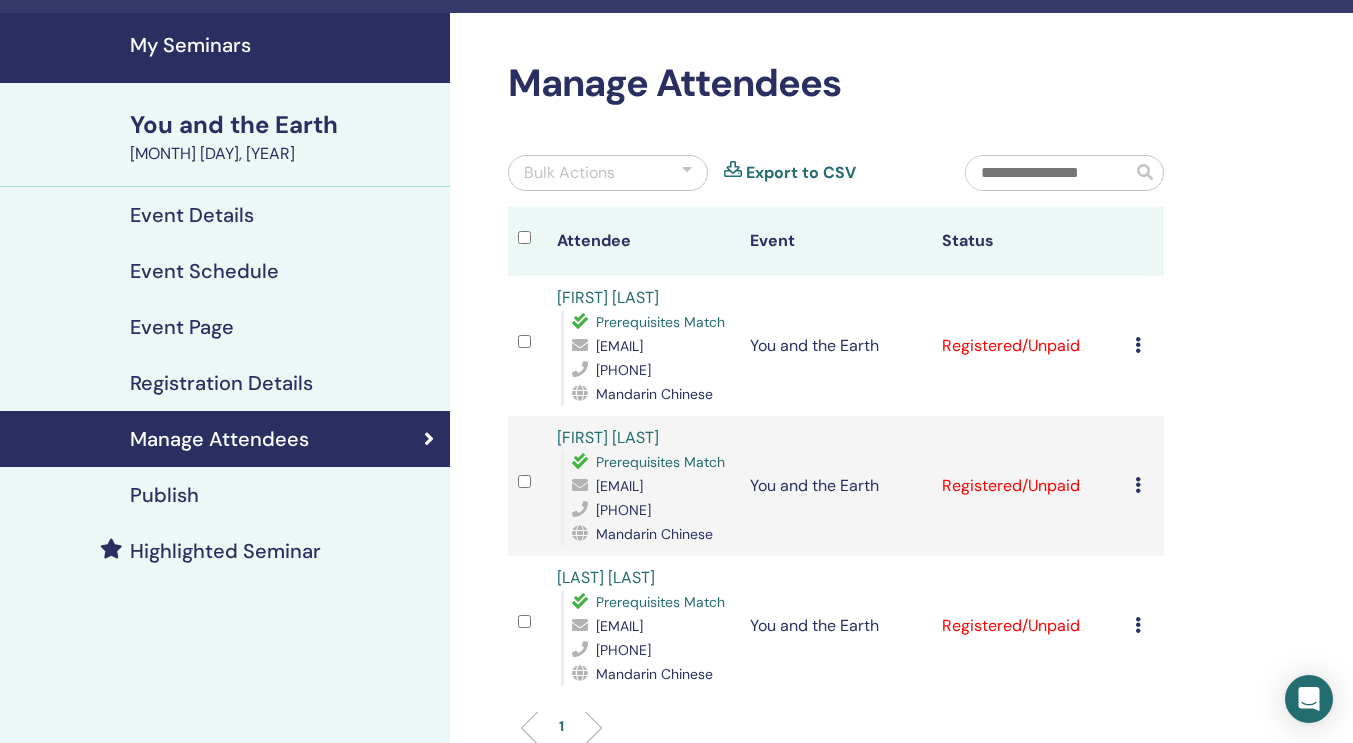 click on "Bulk Actions" at bounding box center (608, 173) 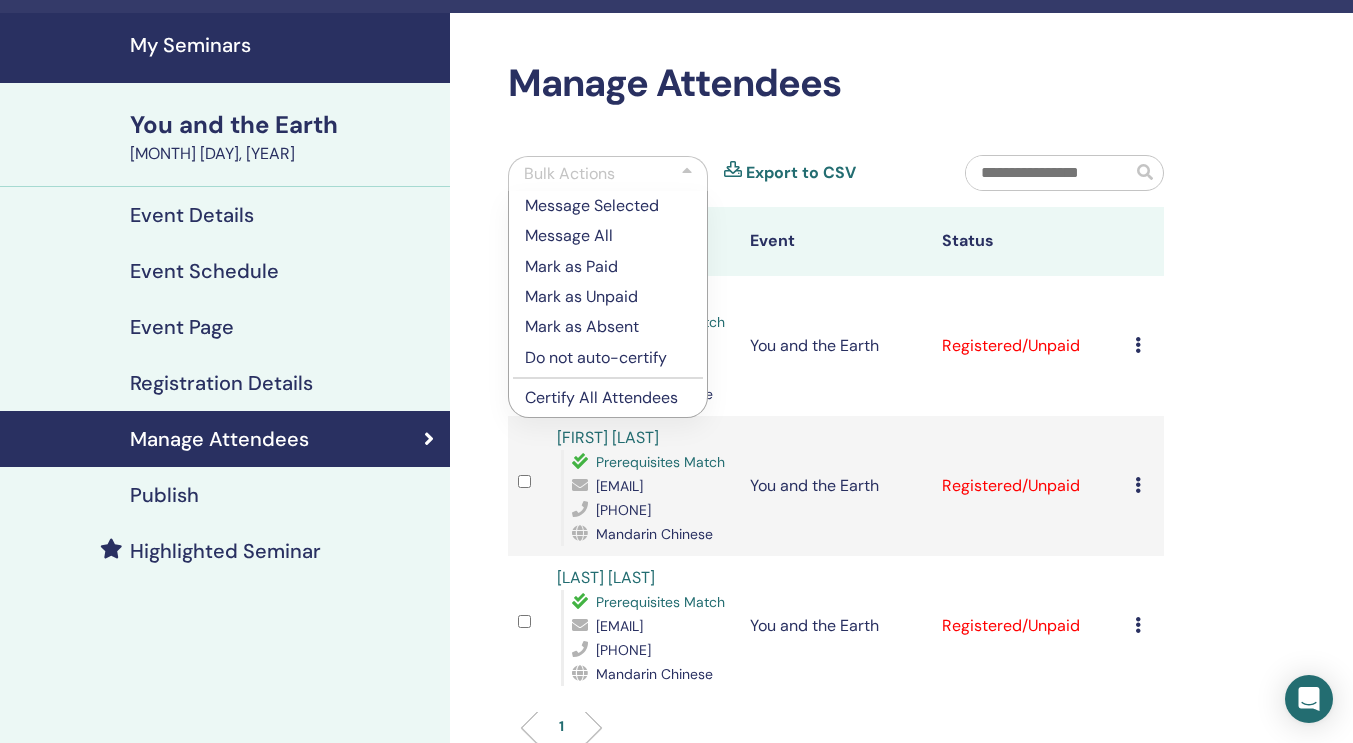 click on "Certify All Attendees" at bounding box center [608, 398] 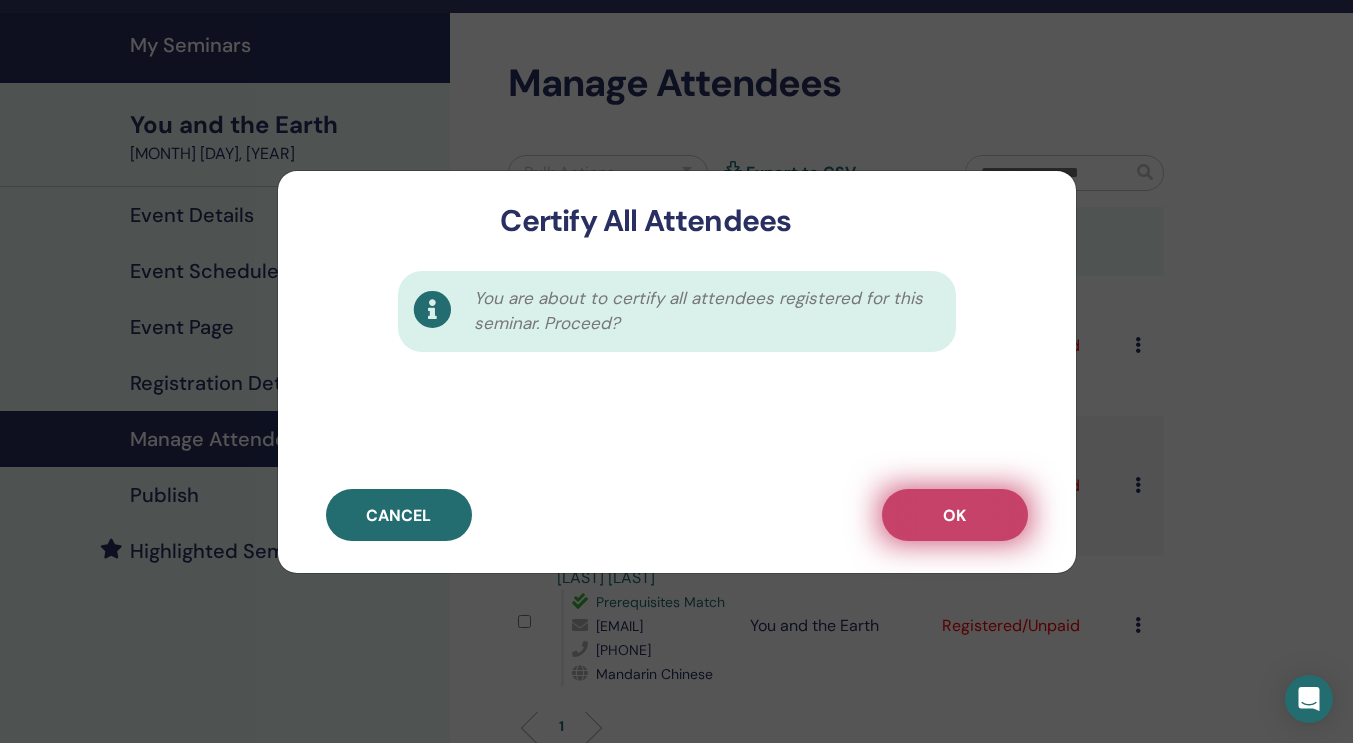 click on "OK" at bounding box center [955, 515] 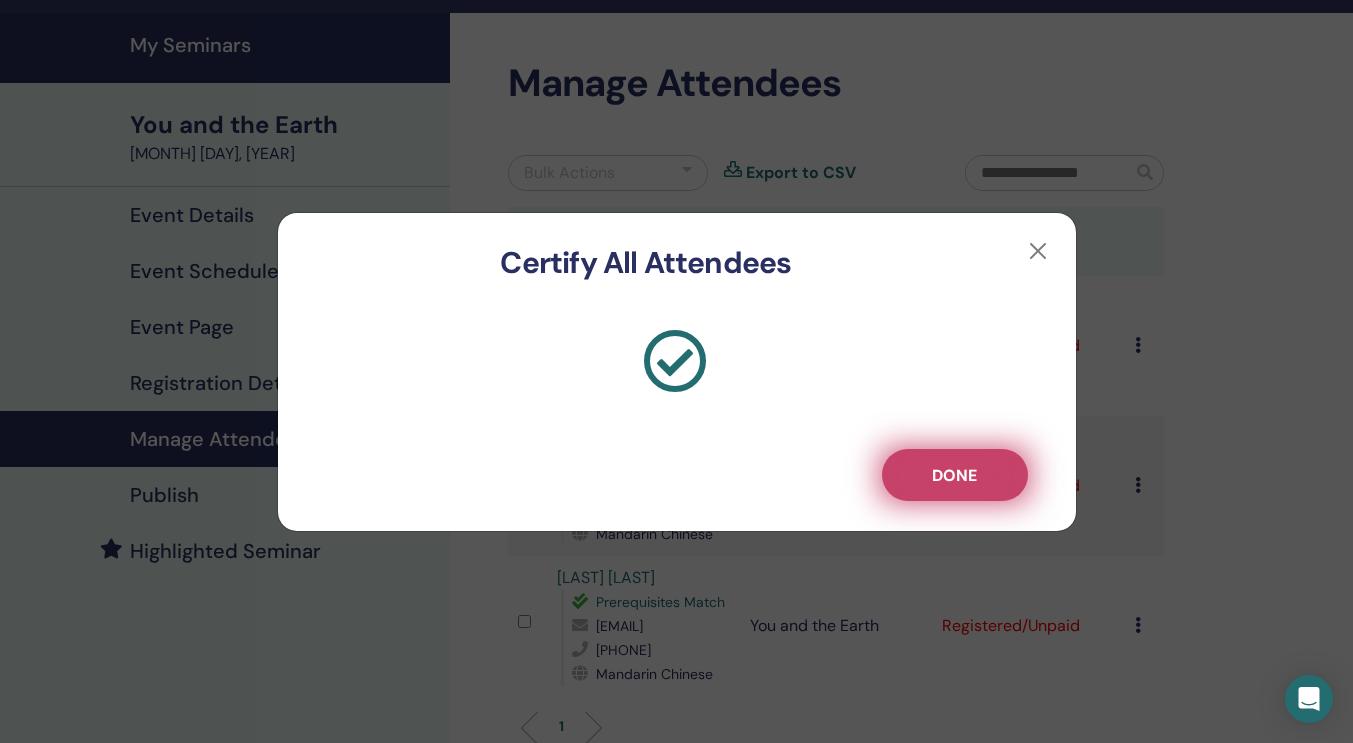 click on "Done" at bounding box center (954, 475) 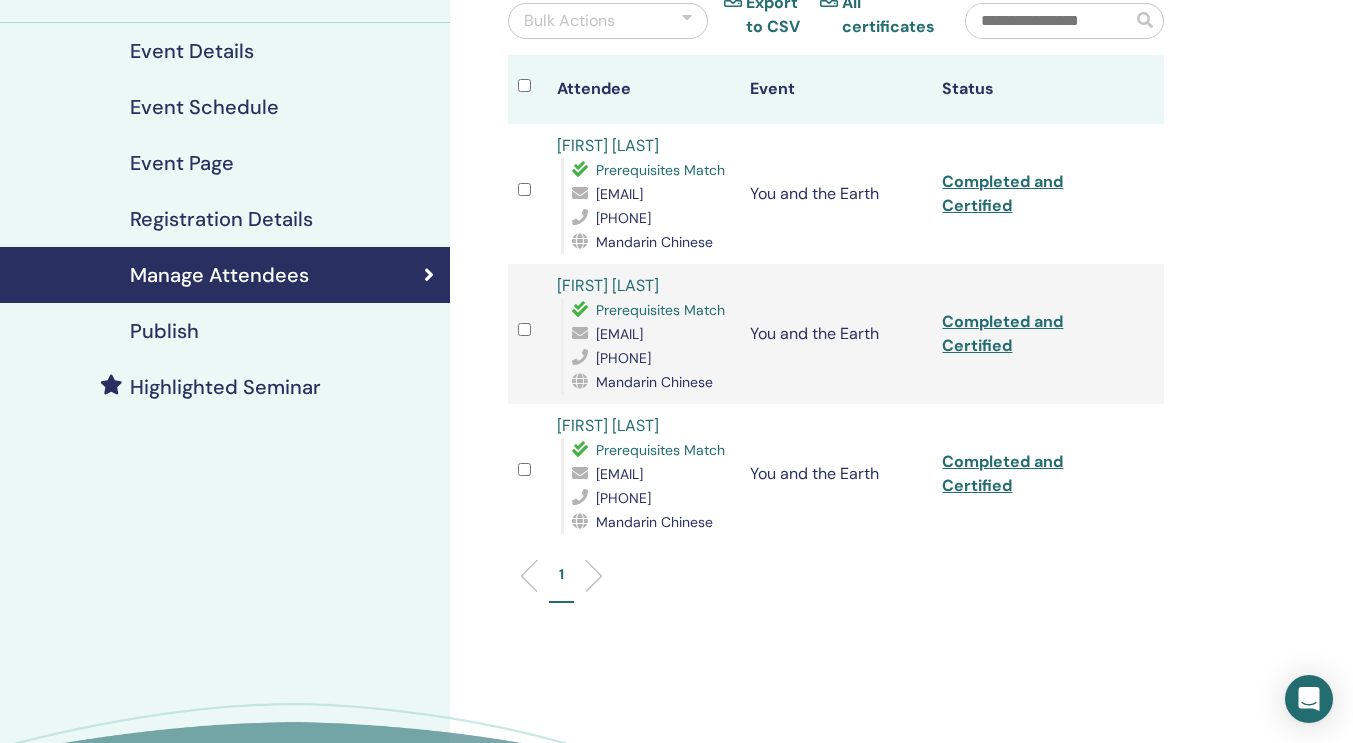 scroll, scrollTop: 223, scrollLeft: 0, axis: vertical 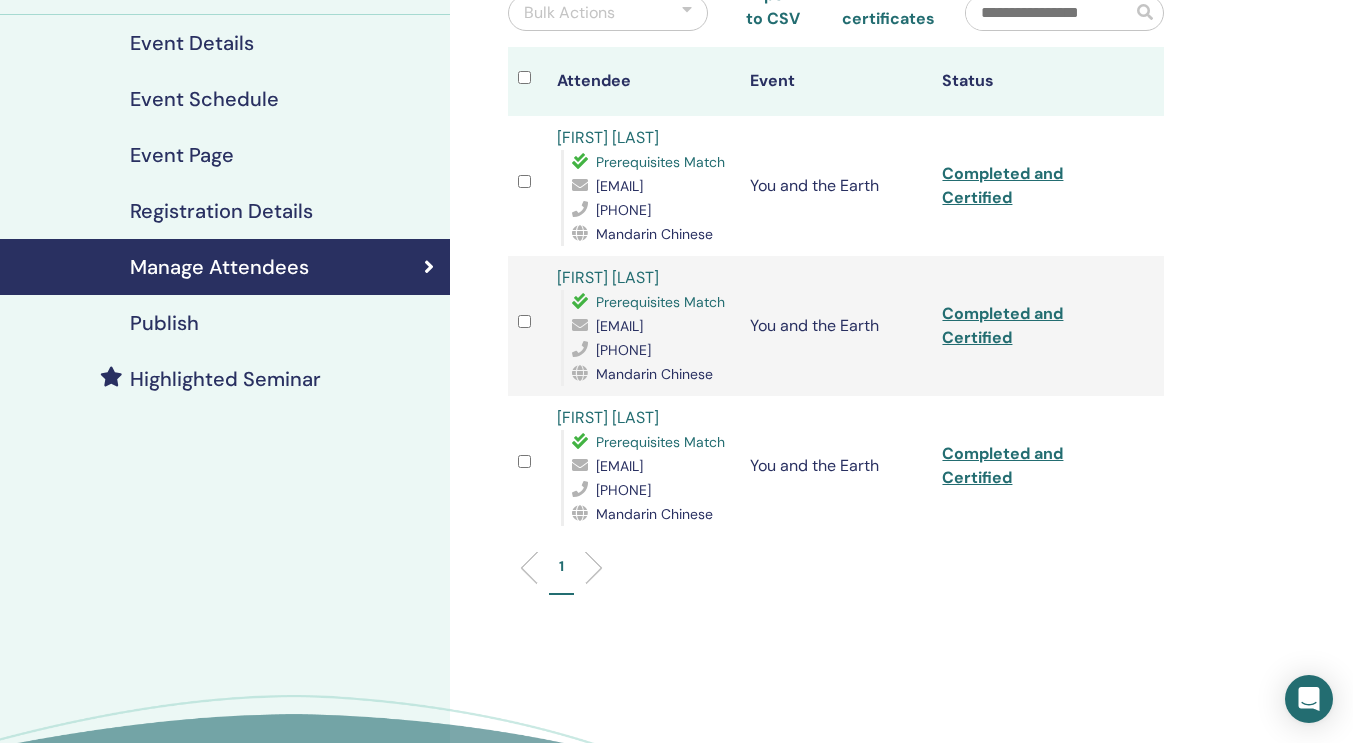 click on "WAN YA HO" at bounding box center (608, 417) 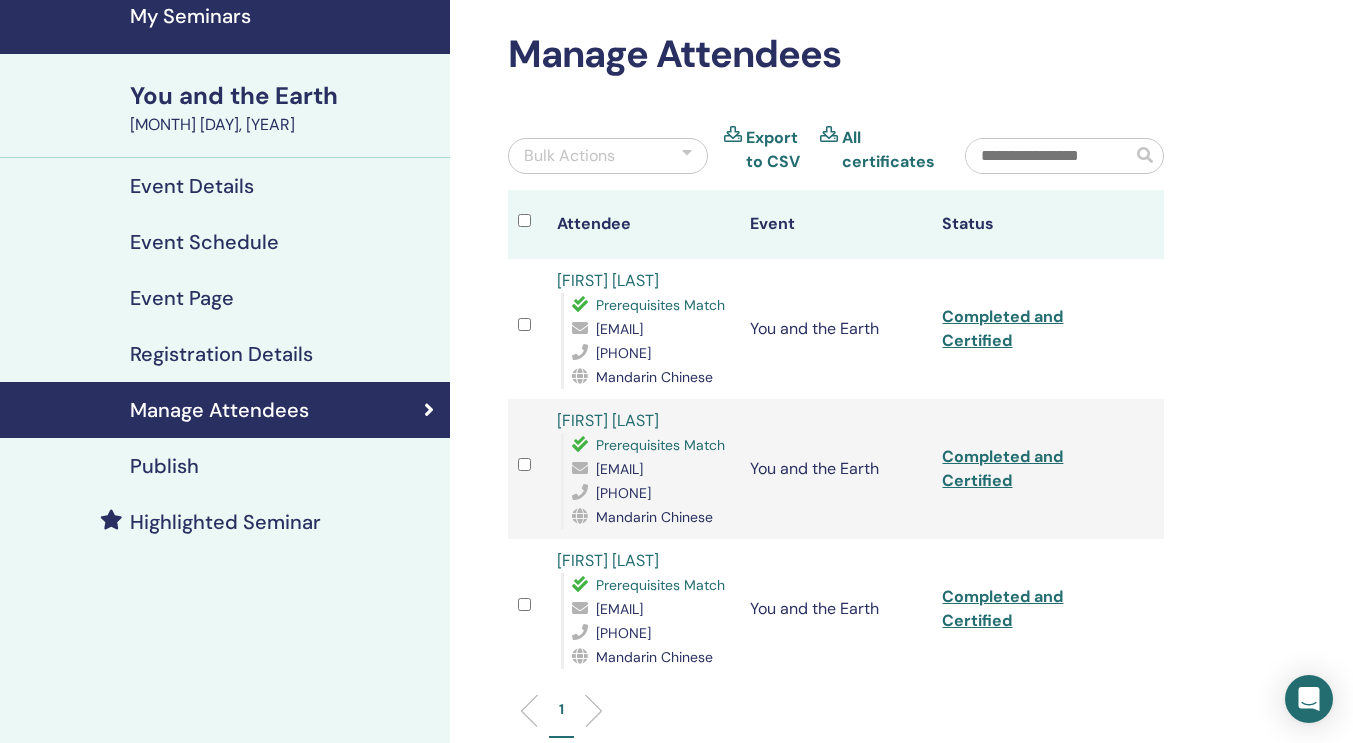 scroll, scrollTop: 0, scrollLeft: 0, axis: both 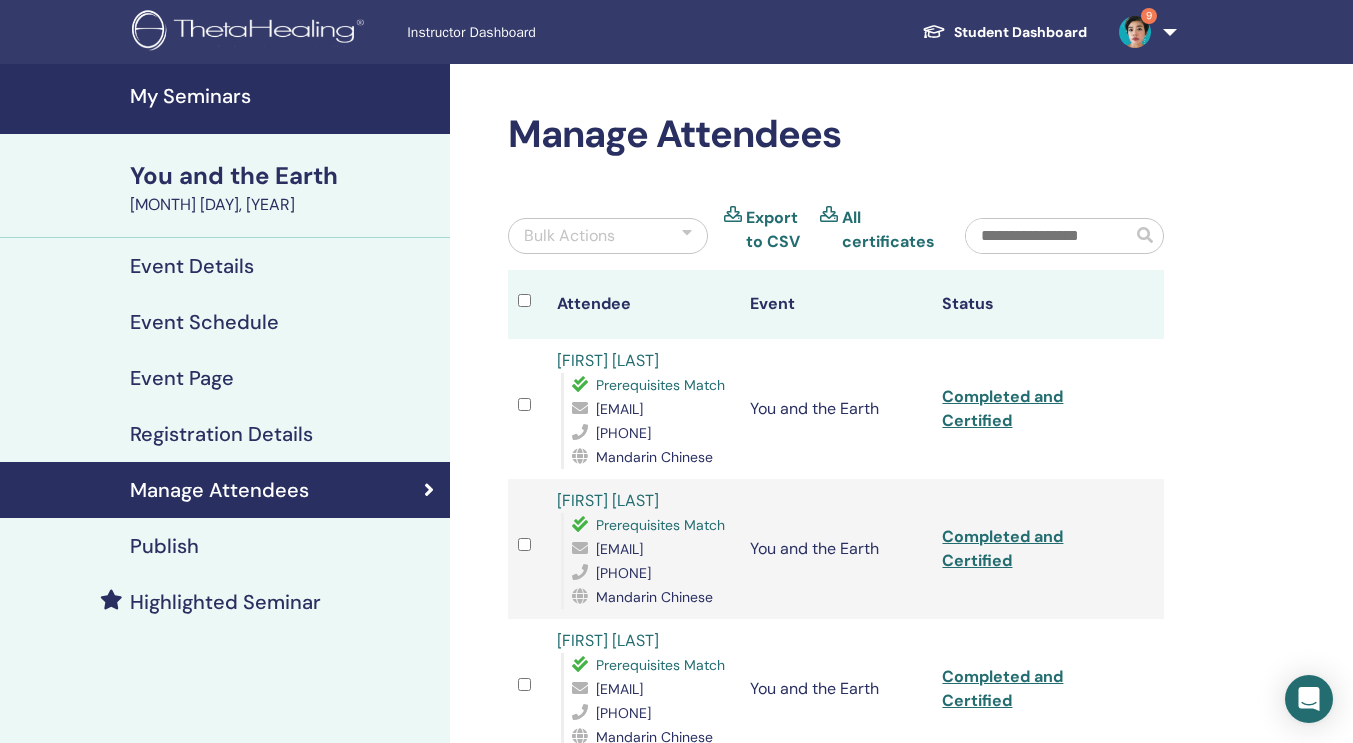 click on "My Seminars" at bounding box center [284, 96] 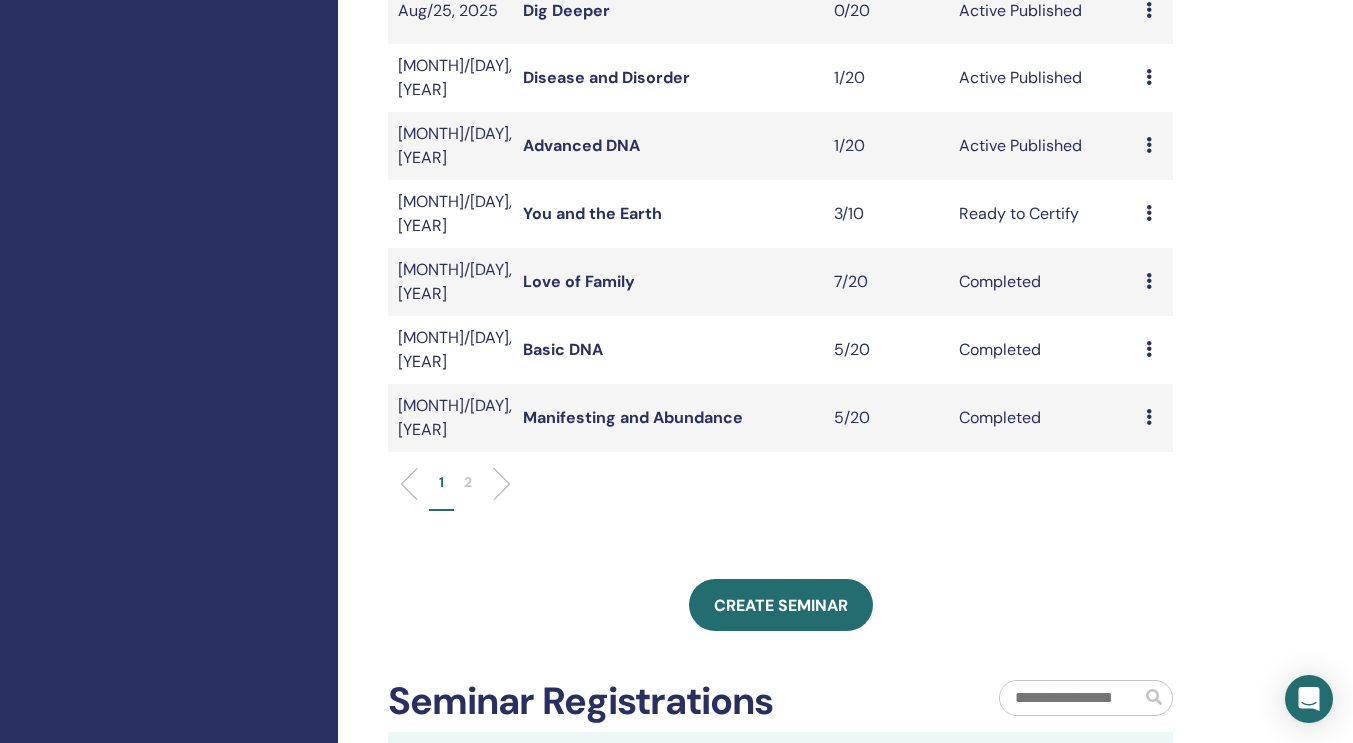 scroll, scrollTop: 614, scrollLeft: 0, axis: vertical 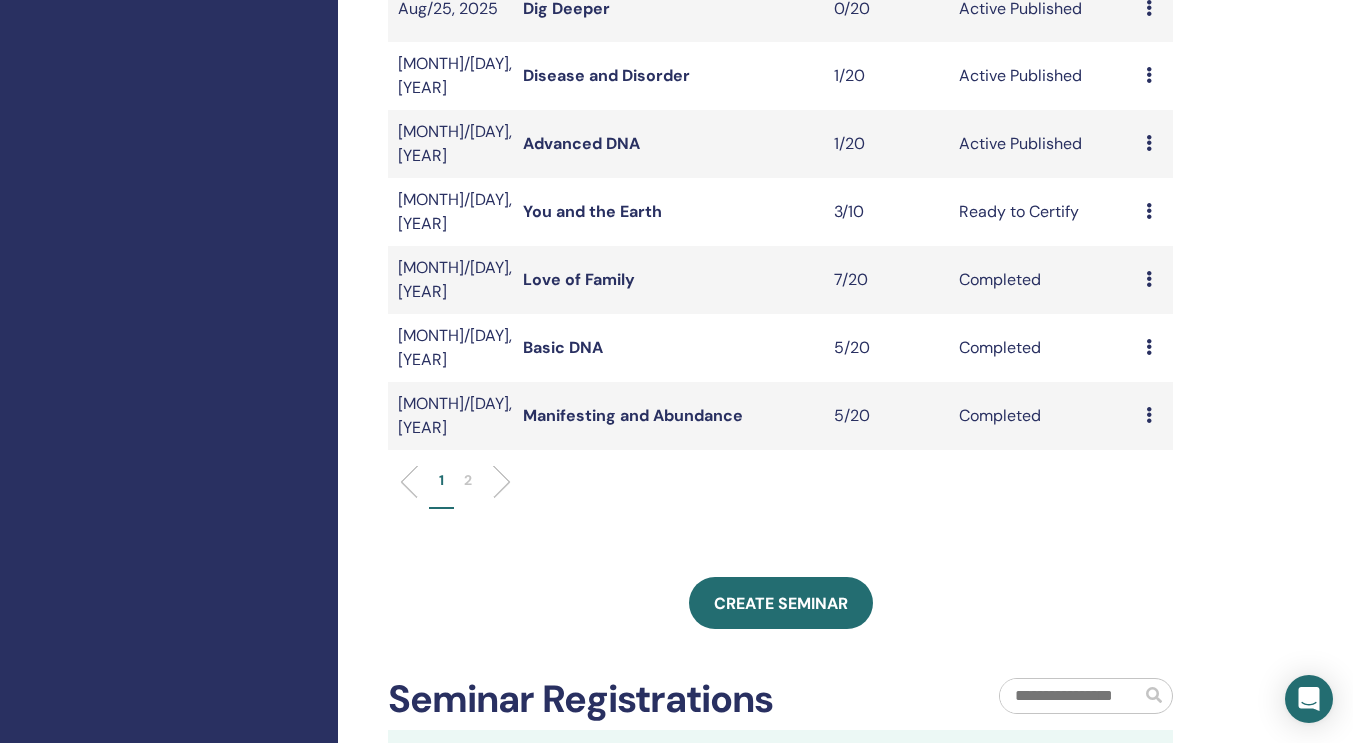 click on "2" at bounding box center (468, 480) 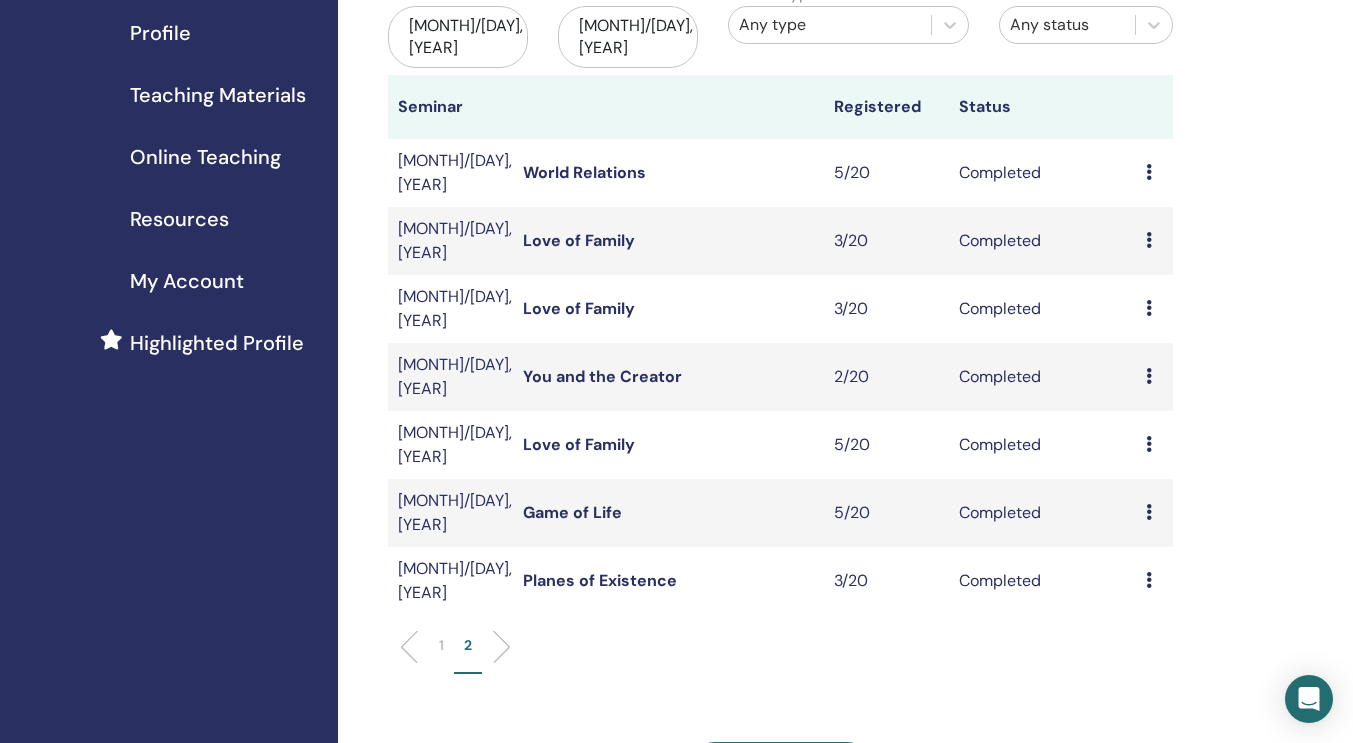 scroll, scrollTop: 169, scrollLeft: 0, axis: vertical 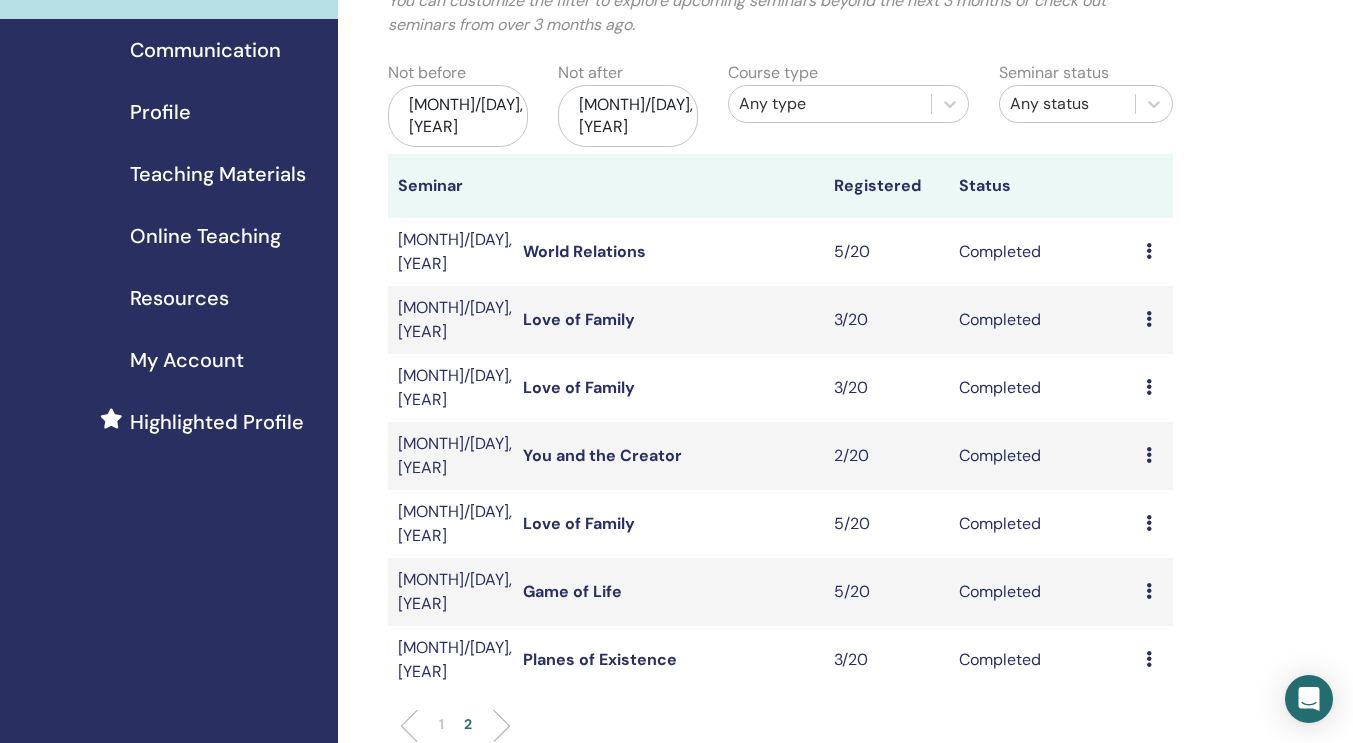 click on "Preview Attendees" at bounding box center (1154, 660) 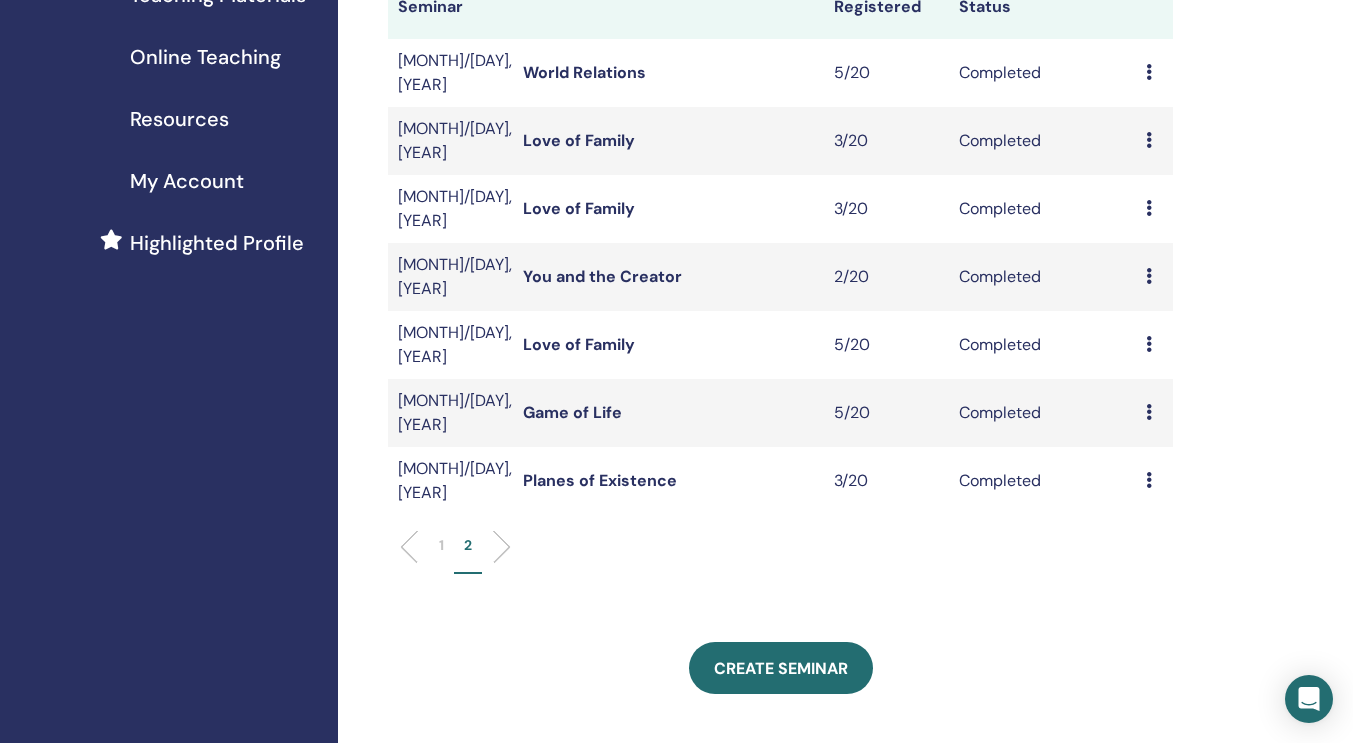 scroll, scrollTop: 362, scrollLeft: 0, axis: vertical 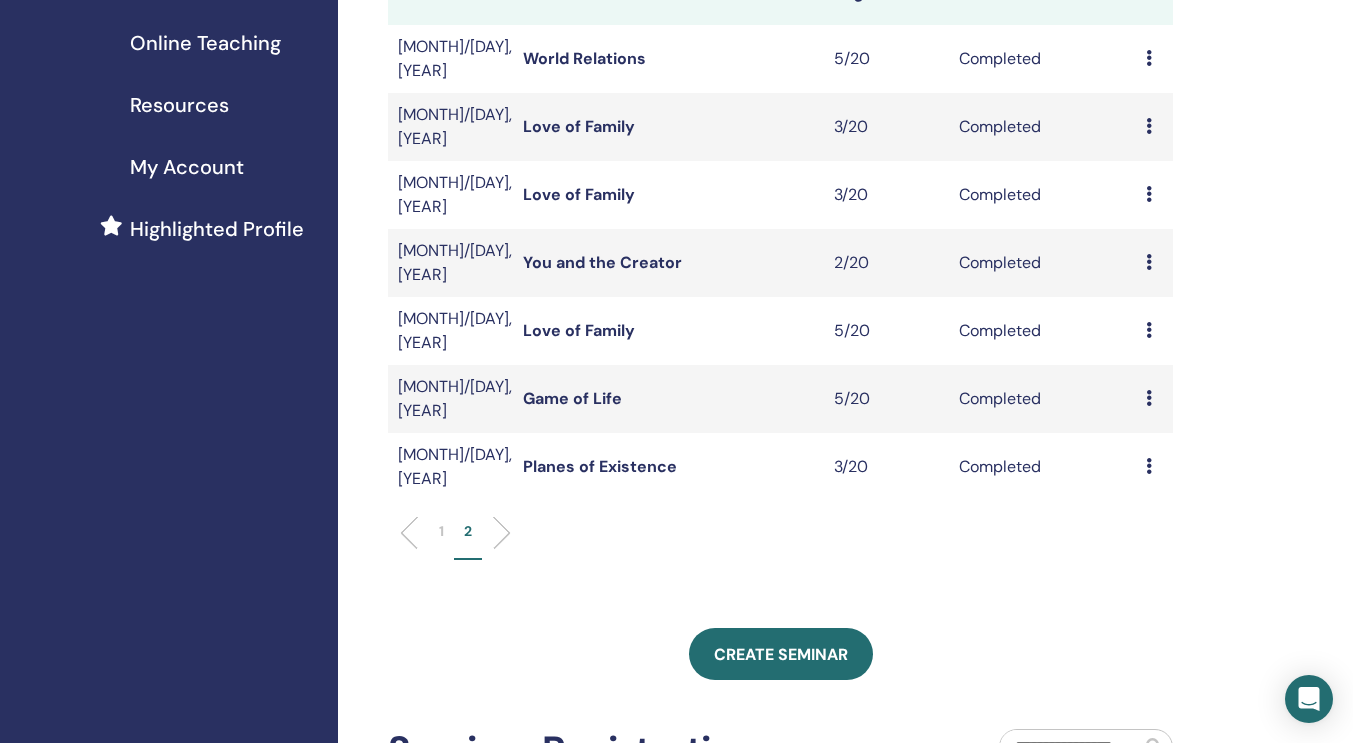 click at bounding box center [1149, 466] 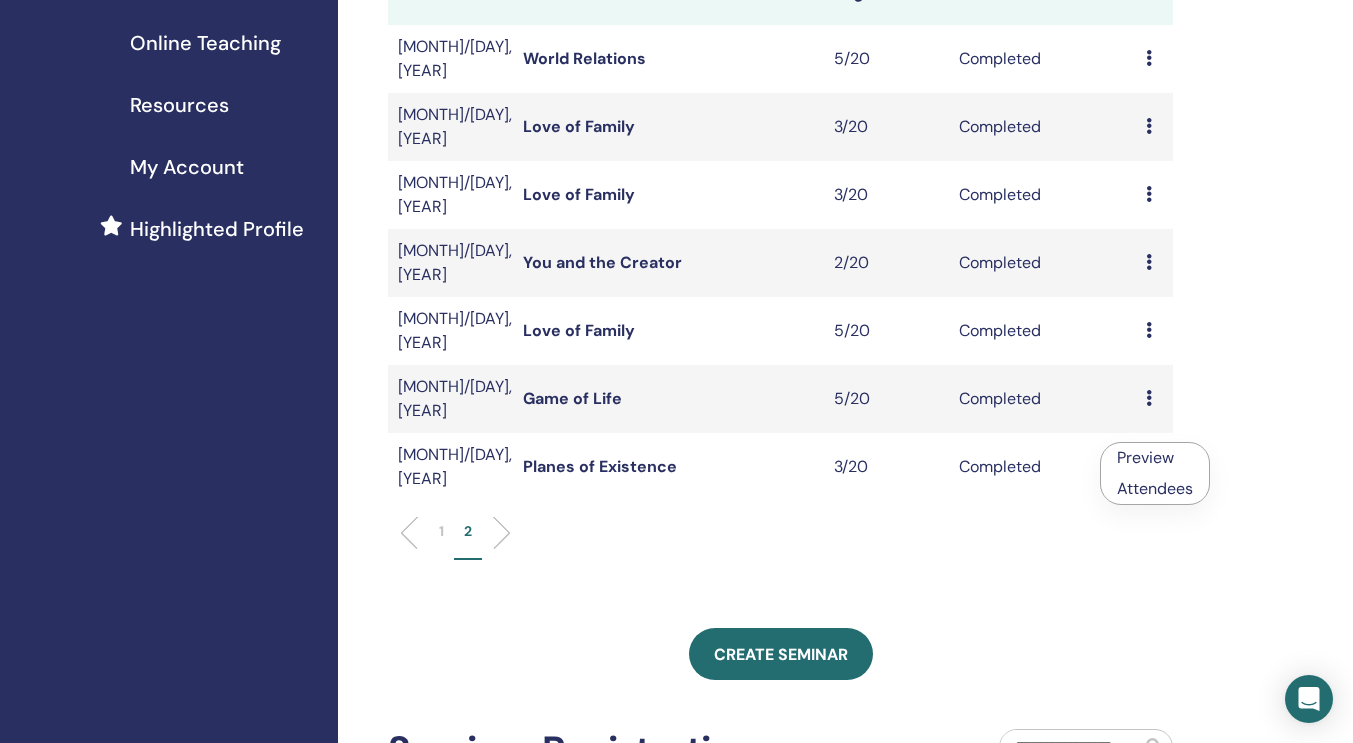 click on "Attendees" at bounding box center (1155, 488) 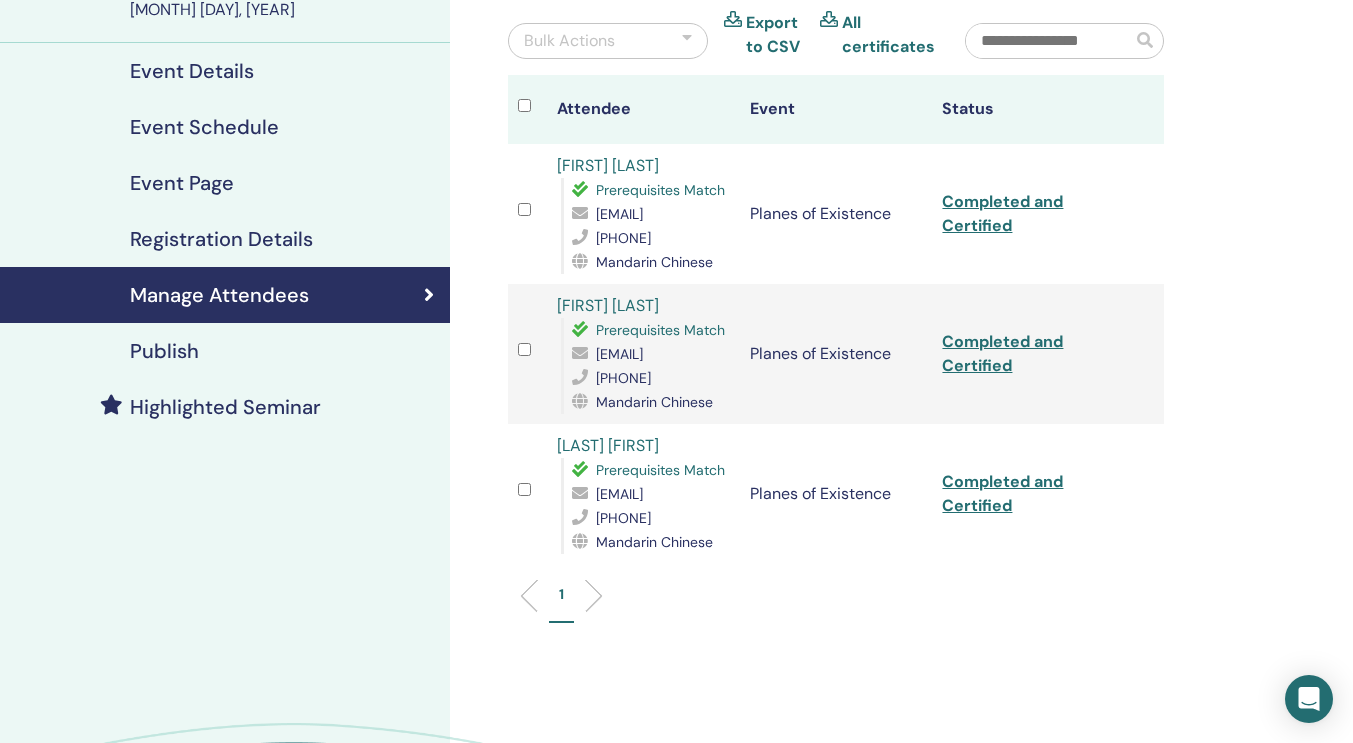 scroll, scrollTop: 196, scrollLeft: 0, axis: vertical 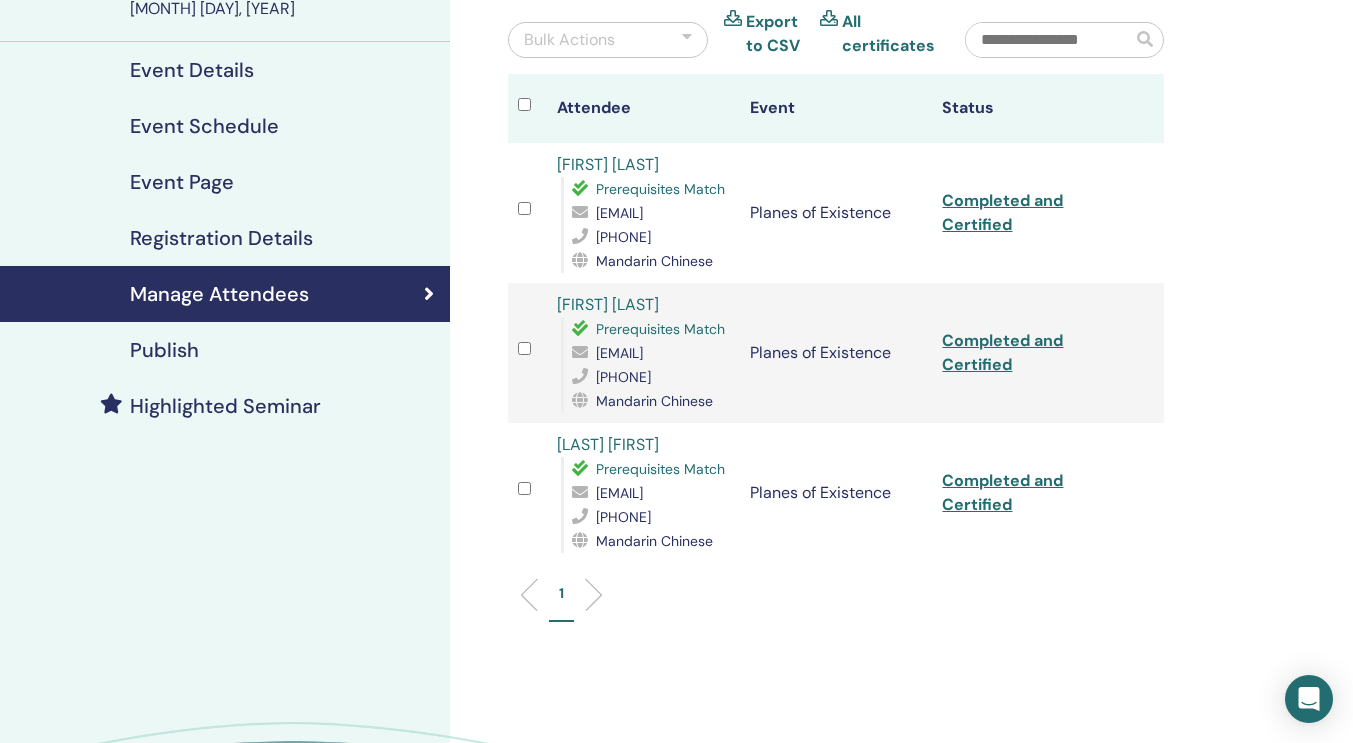 click on "[LAST] [FIRST]" at bounding box center [608, 444] 